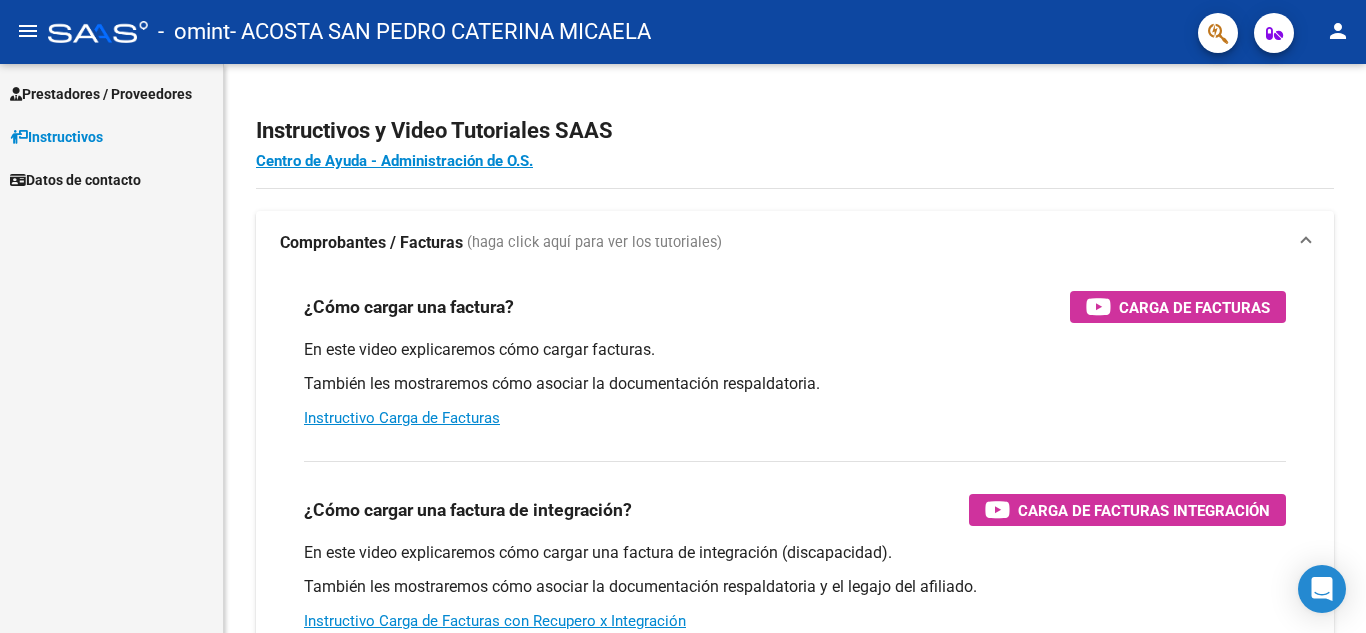 scroll, scrollTop: 0, scrollLeft: 0, axis: both 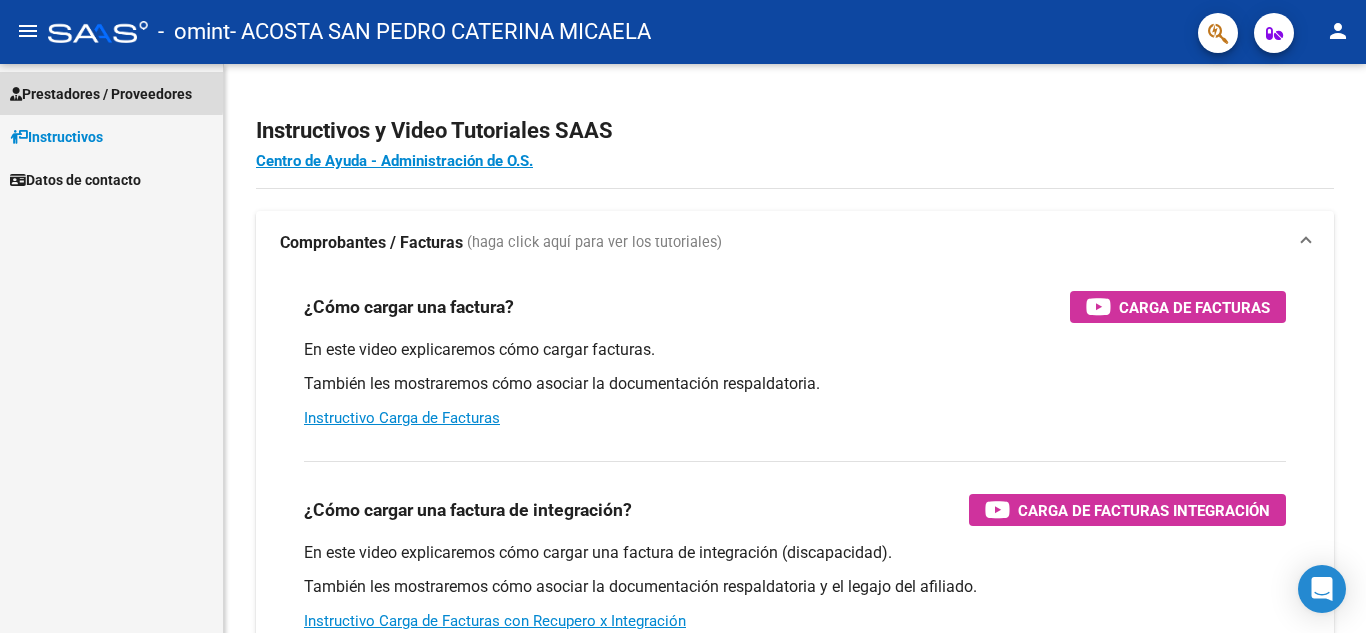 click on "Prestadores / Proveedores" at bounding box center [101, 94] 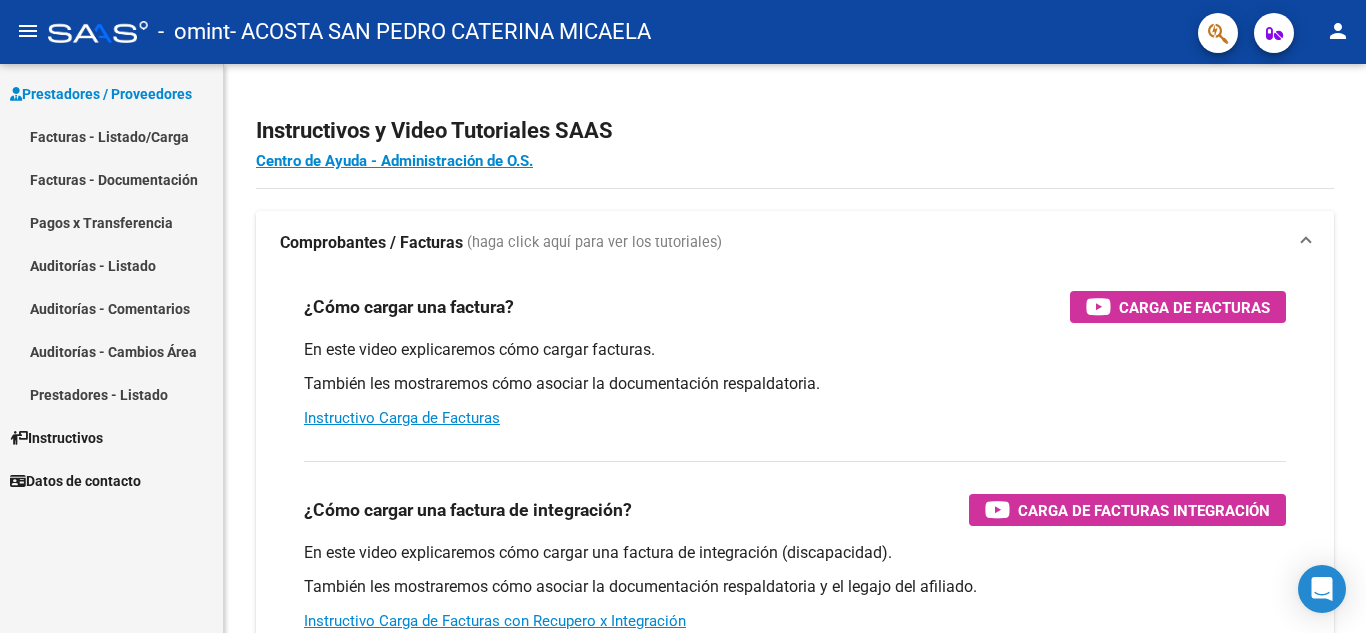 click on "Facturas - Listado/Carga" at bounding box center [111, 136] 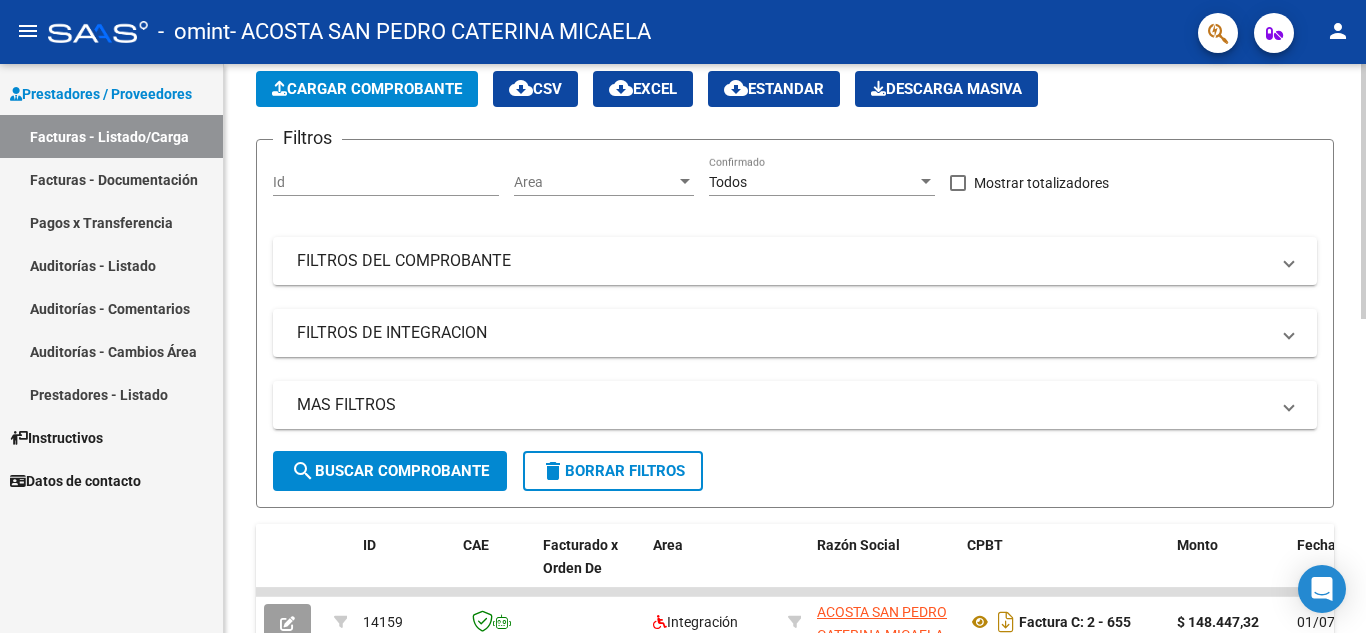 scroll, scrollTop: 40, scrollLeft: 0, axis: vertical 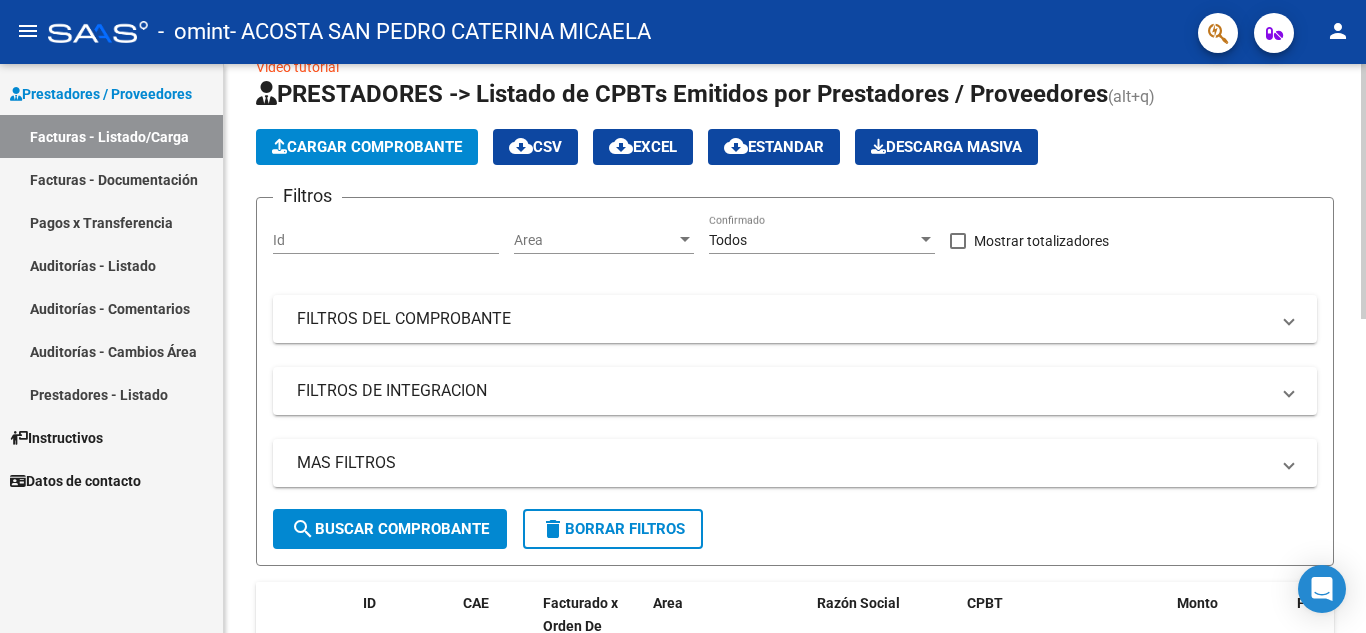 click on "Video tutorial   PRESTADORES -> Listado de CPBTs Emitidos por Prestadores / Proveedores (alt+q)   Cargar Comprobante
cloud_download  CSV  cloud_download  EXCEL  cloud_download  Estandar   Descarga Masiva
Filtros Id Area Area Todos Confirmado   Mostrar totalizadores   FILTROS DEL COMPROBANTE  Comprobante Tipo Comprobante Tipo Start date – End date Fec. Comprobante Desde / Hasta Días Emisión Desde(cant. días) Días Emisión Hasta(cant. días) CUIT / Razón Social Pto. Venta Nro. Comprobante Código SSS CAE Válido CAE Válido Todos Cargado Módulo Hosp. Todos Tiene facturacion Apócrifa Hospital Refes  FILTROS DE INTEGRACION  Período De Prestación Campos del Archivo de Rendición Devuelto x SSS (dr_envio) Todos Rendido x SSS (dr_envio) Tipo de Registro Tipo de Registro Período Presentación Período Presentación Campos del Legajo Asociado (preaprobación) Afiliado Legajo (cuil/nombre) Todos Solo facturas preaprobadas  MAS FILTROS  Todos Con Doc. Respaldatoria Todos Con Trazabilidad Todos – –" 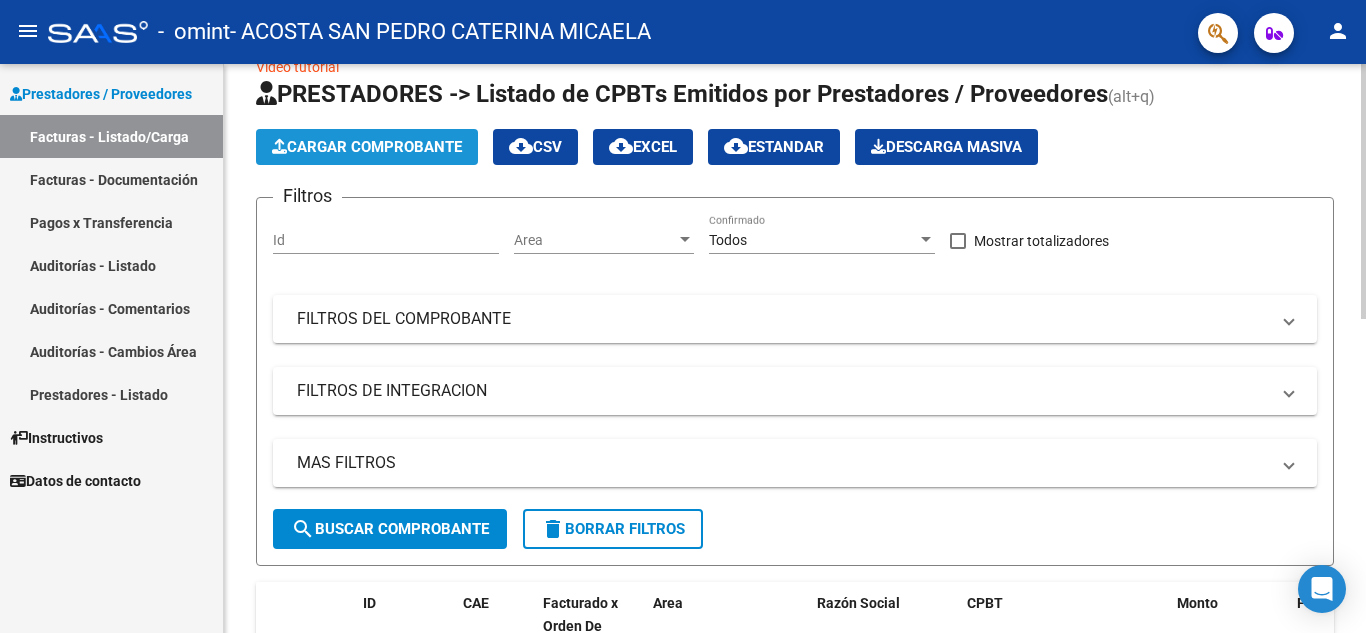 click on "Cargar Comprobante" 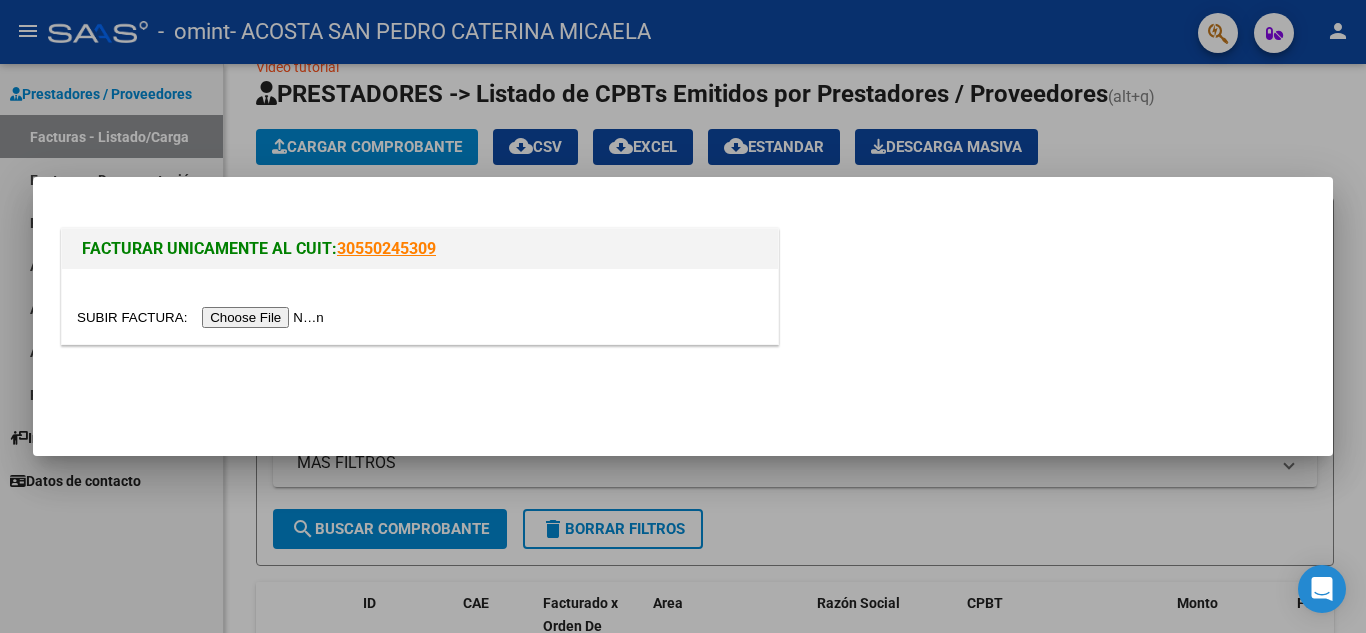 click at bounding box center (203, 317) 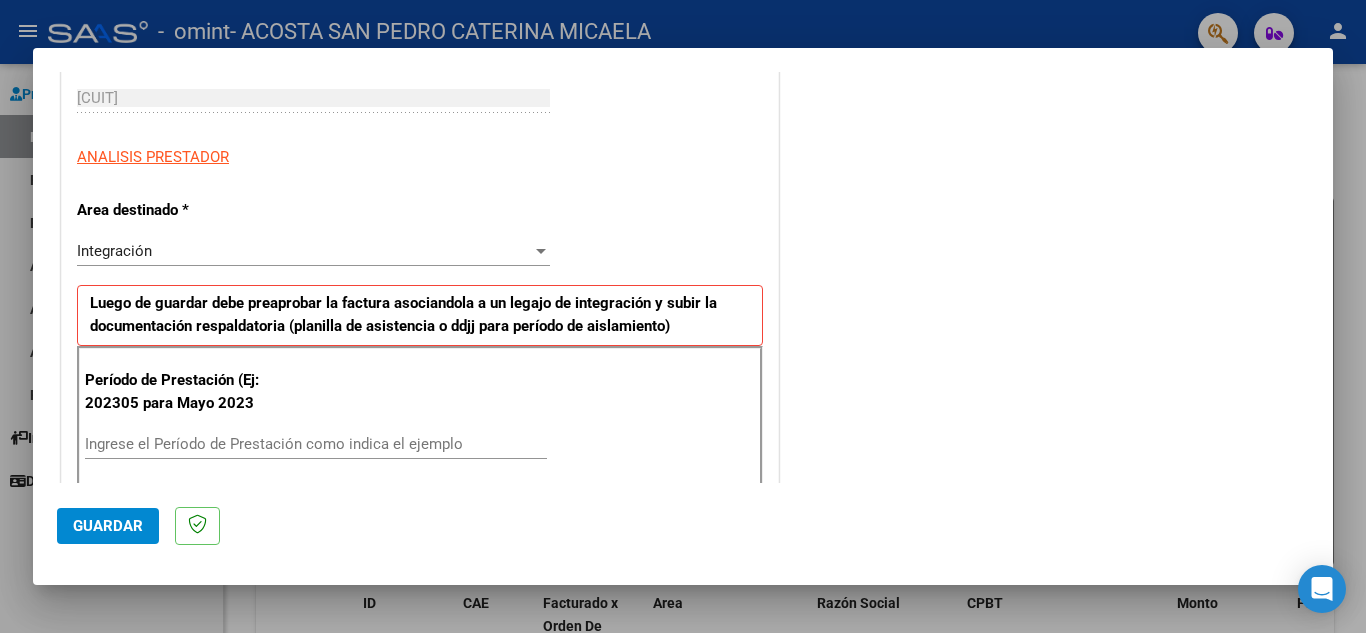 scroll, scrollTop: 312, scrollLeft: 0, axis: vertical 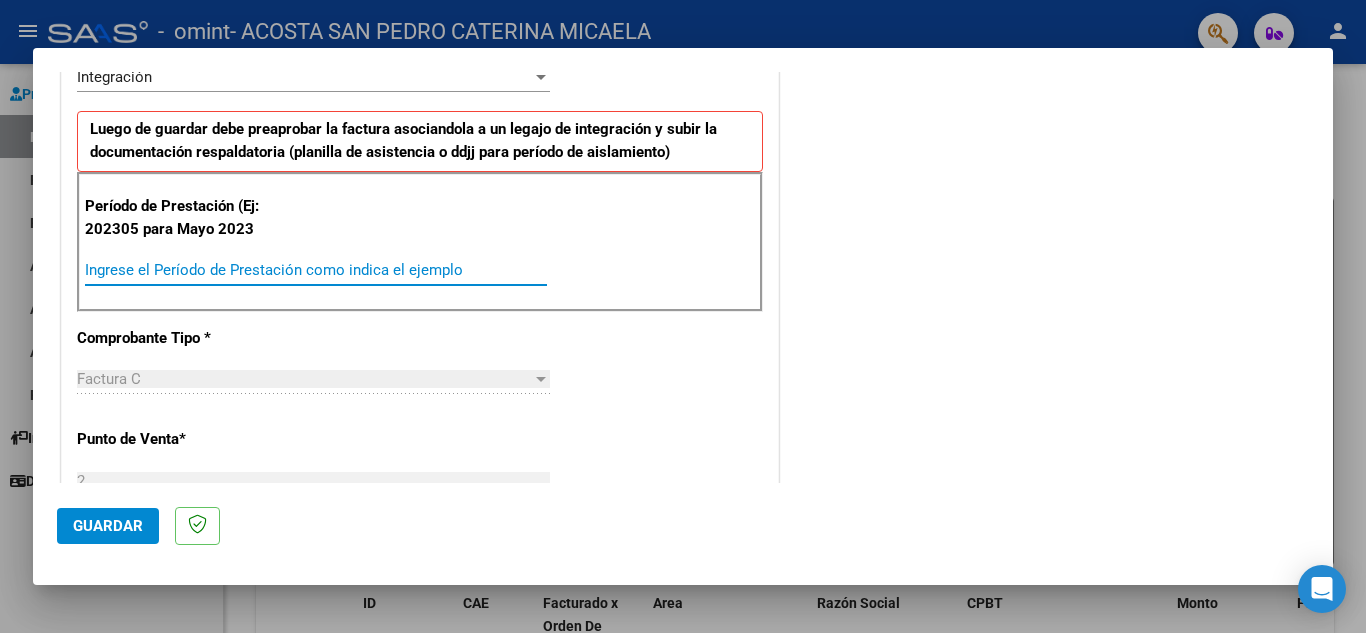 click on "Ingrese el Período de Prestación como indica el ejemplo" at bounding box center [316, 270] 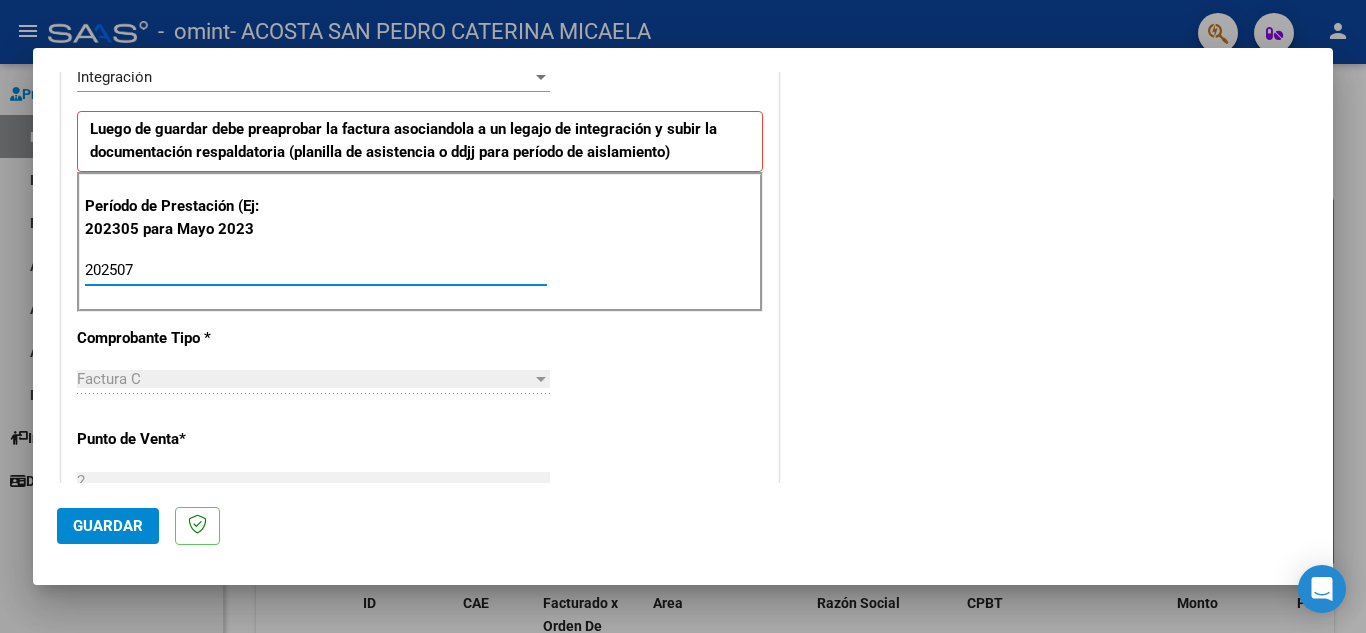 type on "202507" 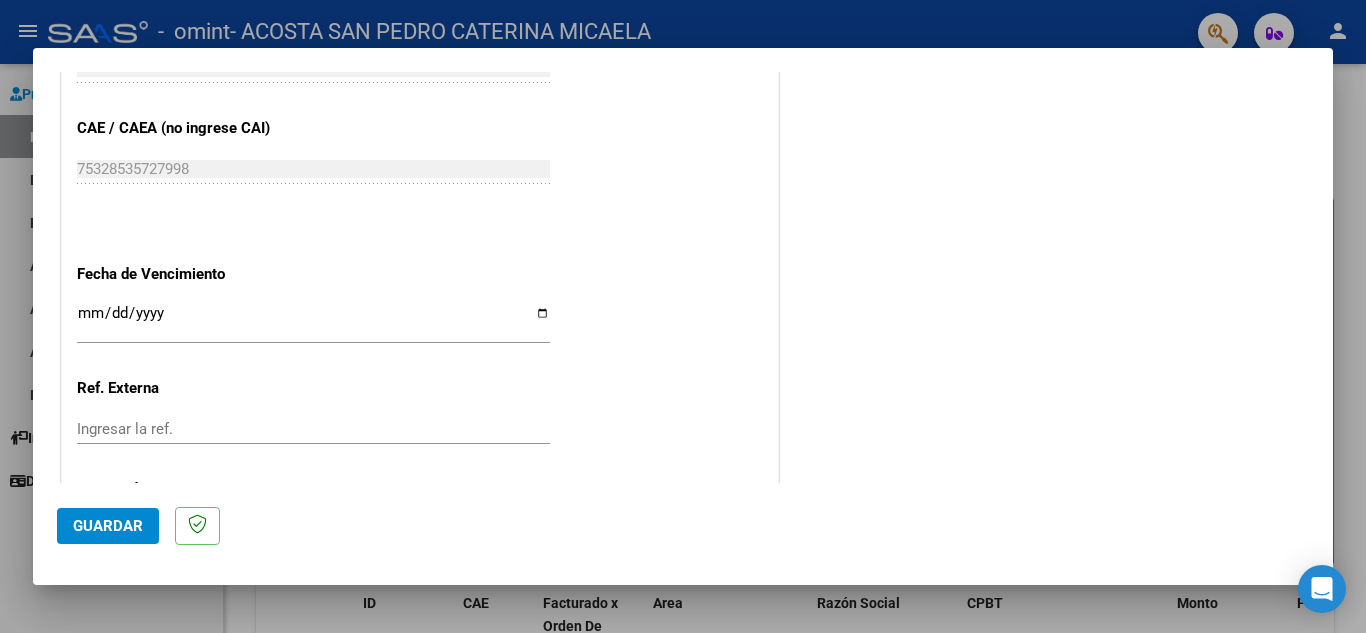 scroll, scrollTop: 1238, scrollLeft: 0, axis: vertical 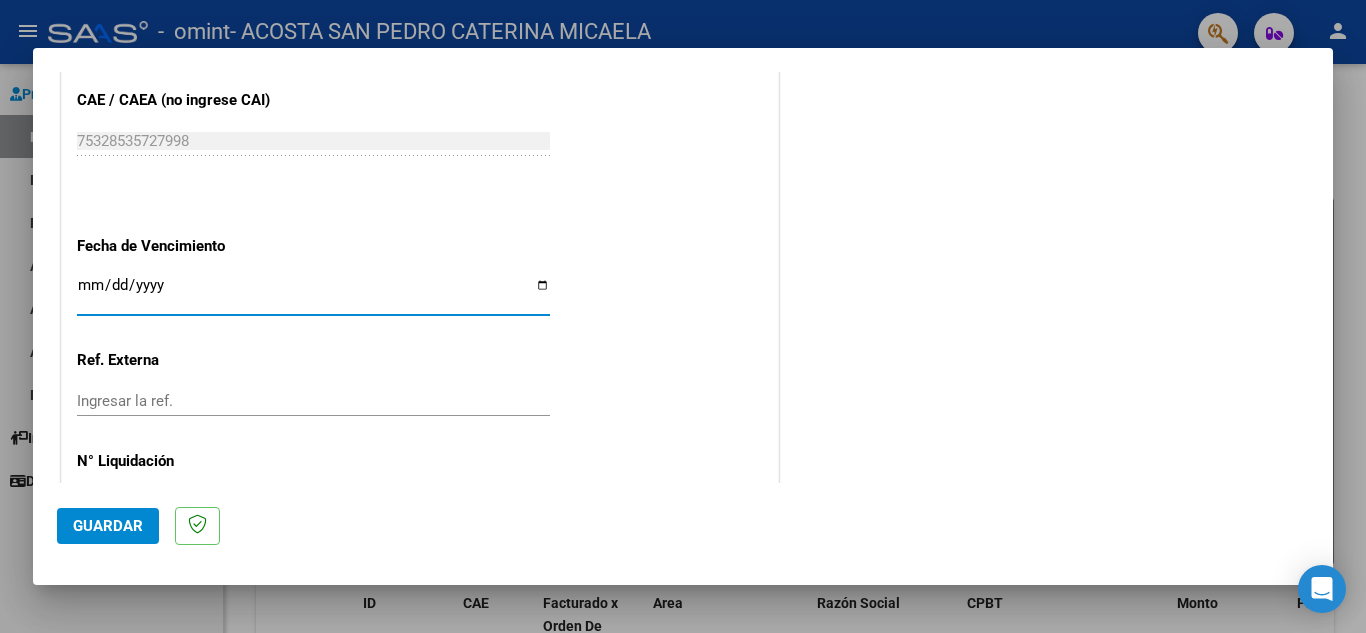 click on "Ingresar la fecha" at bounding box center [313, 293] 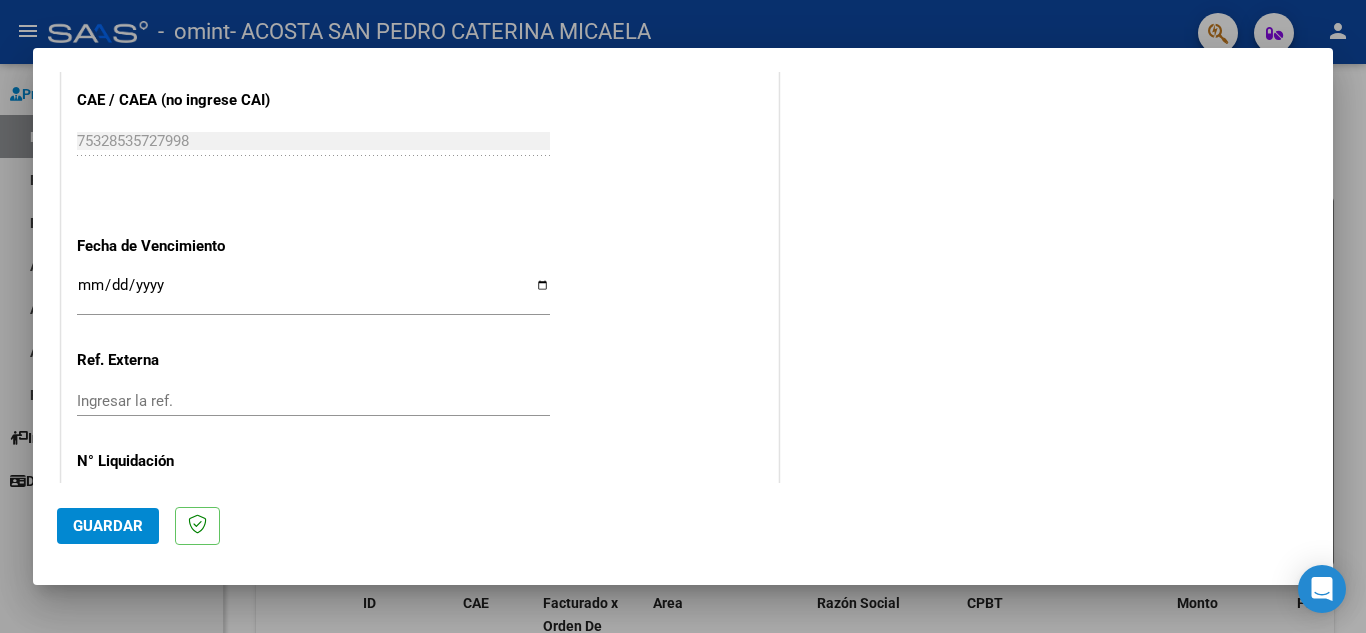 click on "CUIT  *   [CUIT] Ingresar CUIT  ANALISIS PRESTADOR  Area destinado * Integración Seleccionar Area Luego de guardar debe preaprobar la factura asociandola a un legajo de integración y subir la documentación respaldatoria (planilla de asistencia o ddjj para período de aislamiento)  Período de Prestación (Ej: 202305 para Mayo 2023    202507 Ingrese el Período de Prestación como indica el ejemplo   Comprobante Tipo * Factura C Seleccionar Tipo Punto de Venta  *   2 Ingresar el Nro.  Número  *   674 Ingresar el Nro.  Monto  *   $ 148.447,32 Ingresar el monto  Fecha del Cpbt.  *   [DATE] Ingresar la fecha  CAE / CAEA (no ingrese CAI)    75328535727998 Ingresar el CAE o CAEA (no ingrese CAI)  Fecha de Vencimiento    [DATE] Ingresar la fecha  Ref. Externa    Ingresar la ref.  N° Liquidación    Ingresar el N° Liquidación" at bounding box center [420, -183] 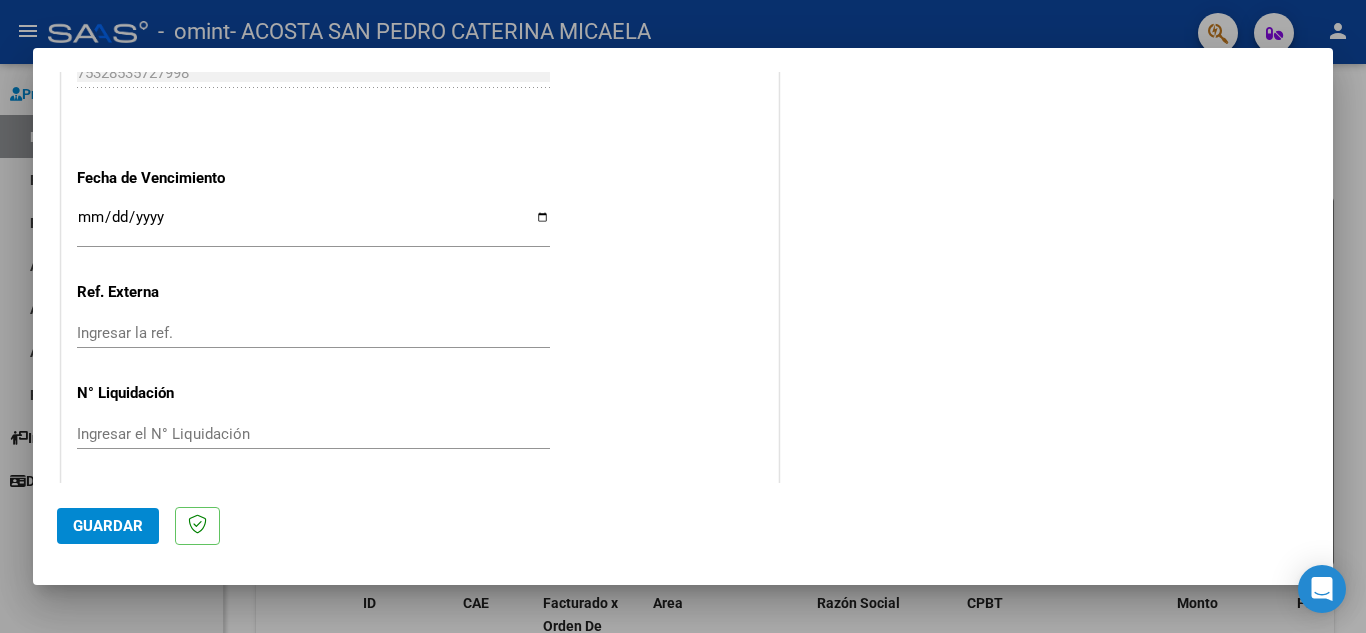 scroll, scrollTop: 1311, scrollLeft: 0, axis: vertical 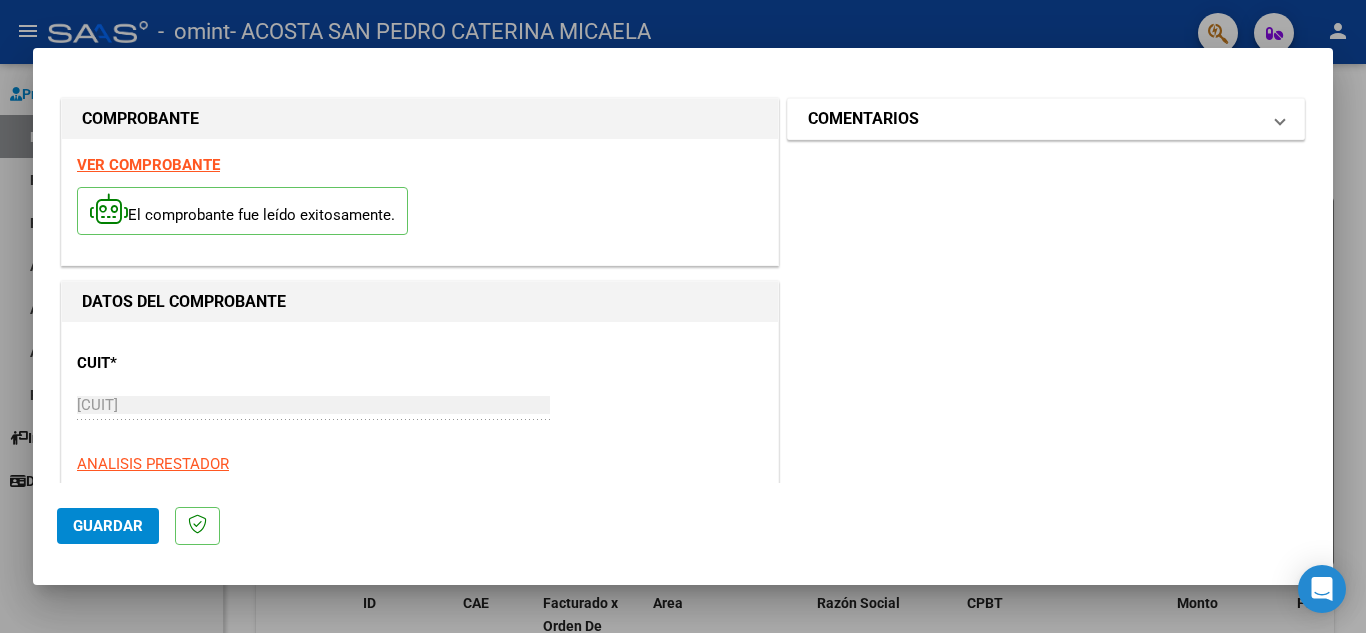 click at bounding box center (1280, 119) 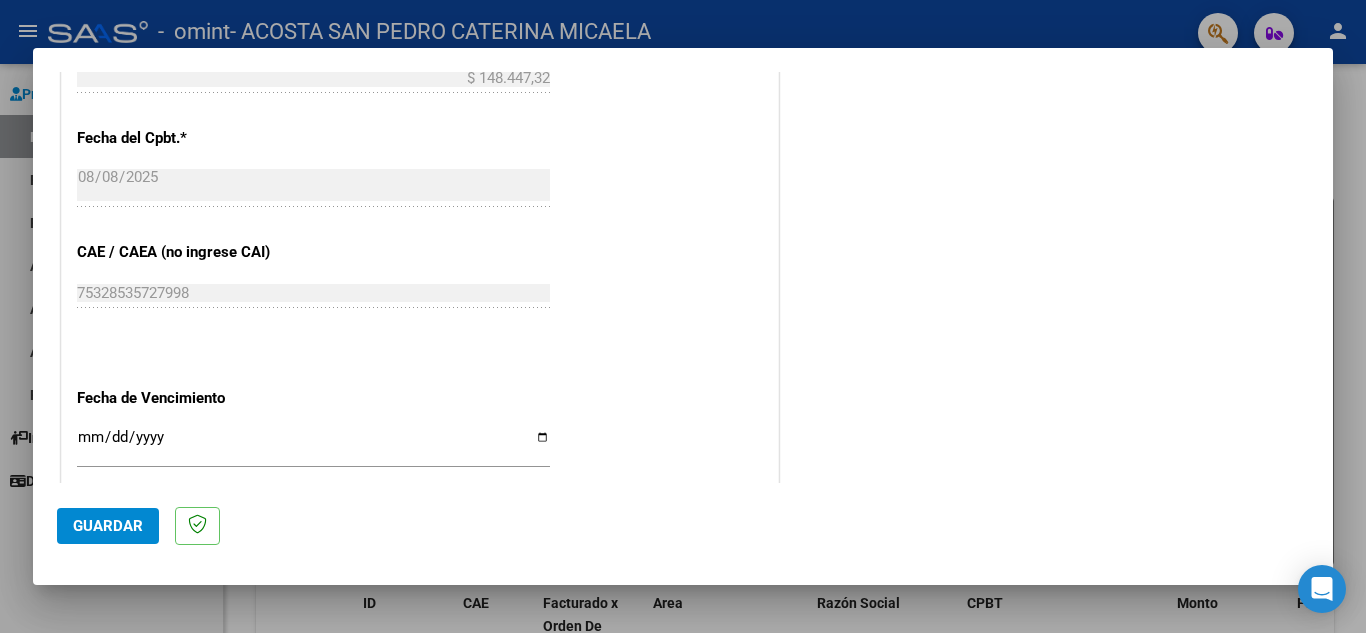scroll, scrollTop: 1311, scrollLeft: 0, axis: vertical 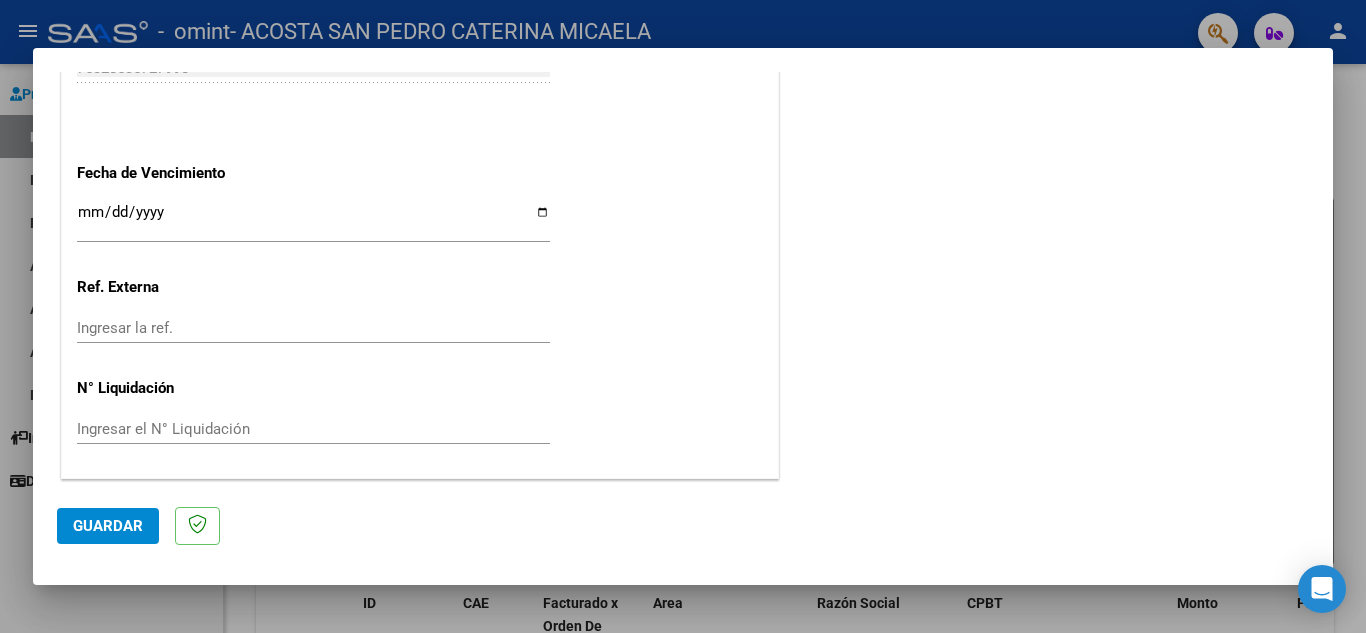 click on "Guardar" 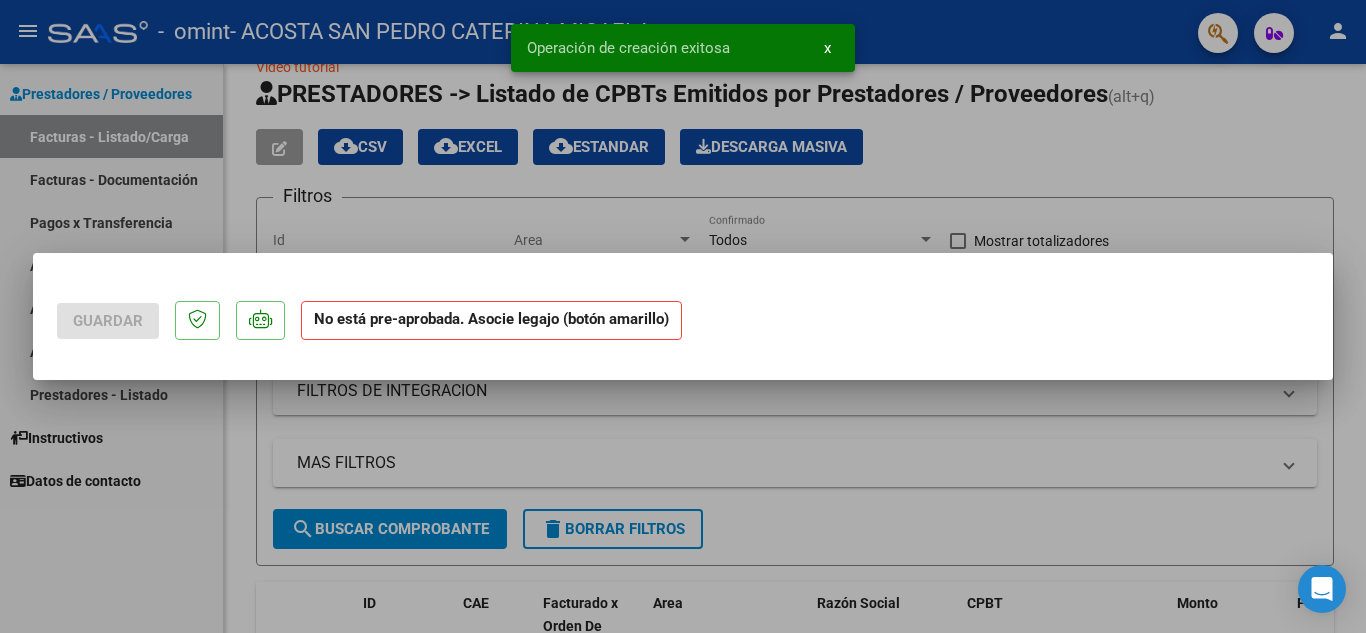 scroll, scrollTop: 0, scrollLeft: 0, axis: both 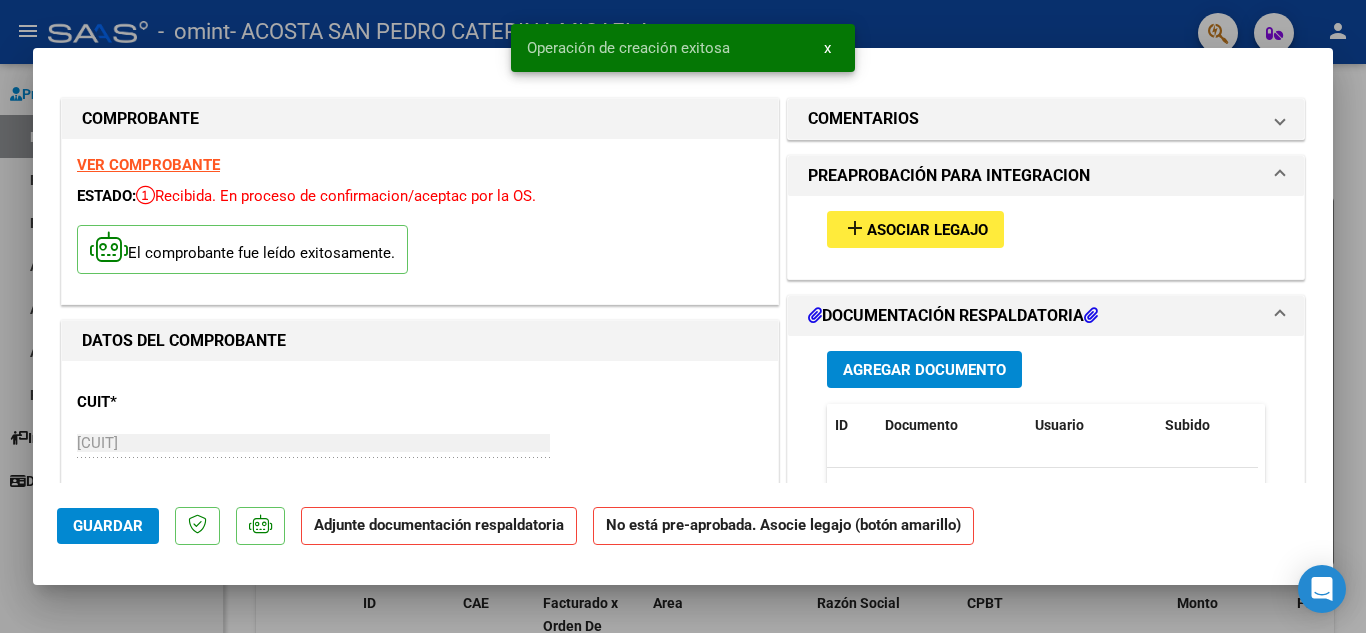 click on "add Asociar Legajo" at bounding box center (915, 229) 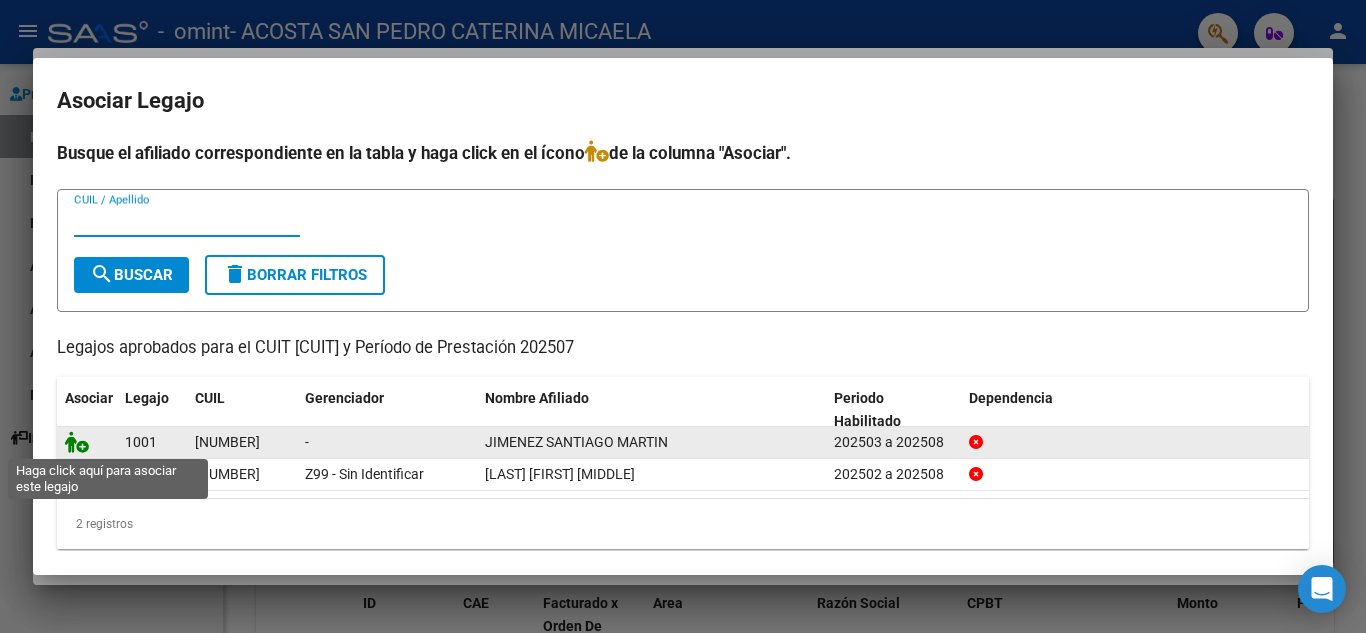 click 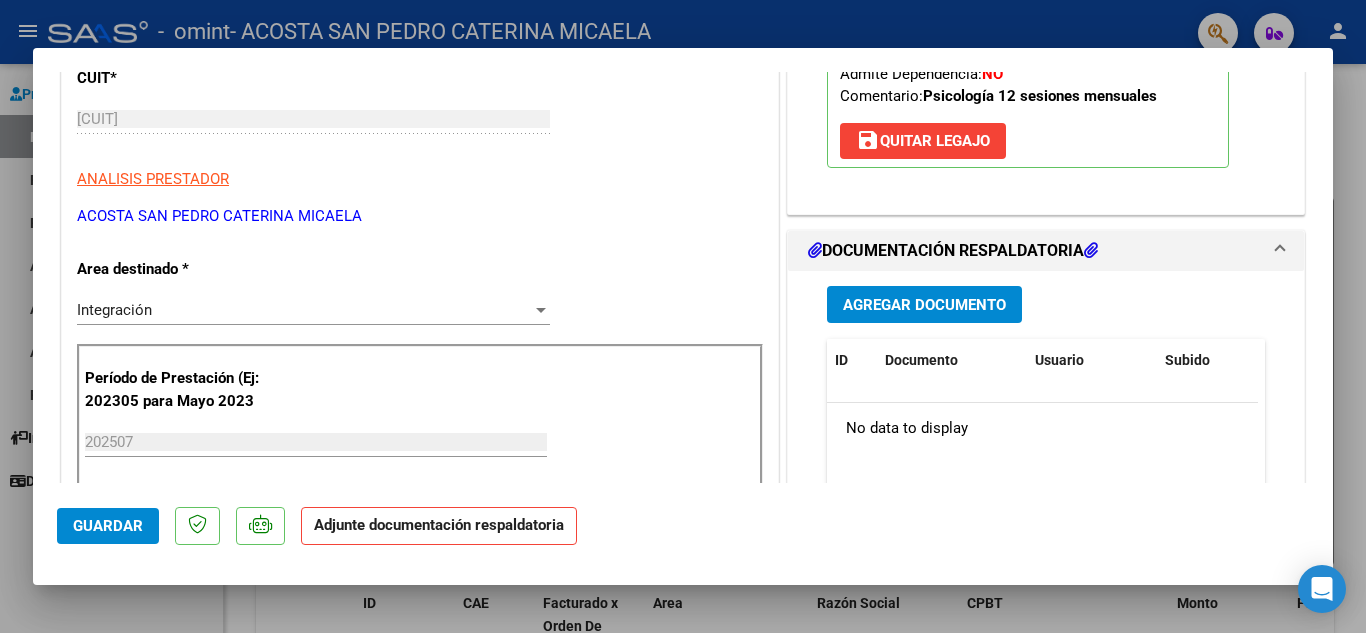 scroll, scrollTop: 334, scrollLeft: 0, axis: vertical 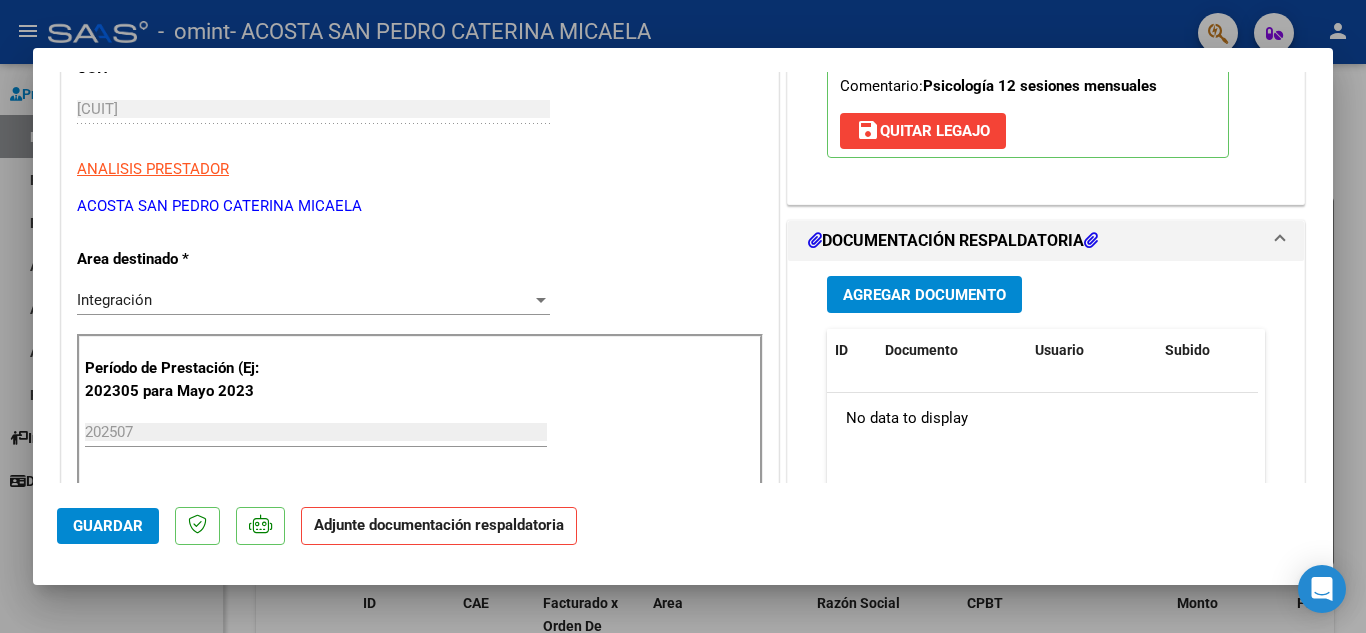 click on "Agregar Documento" at bounding box center (924, 294) 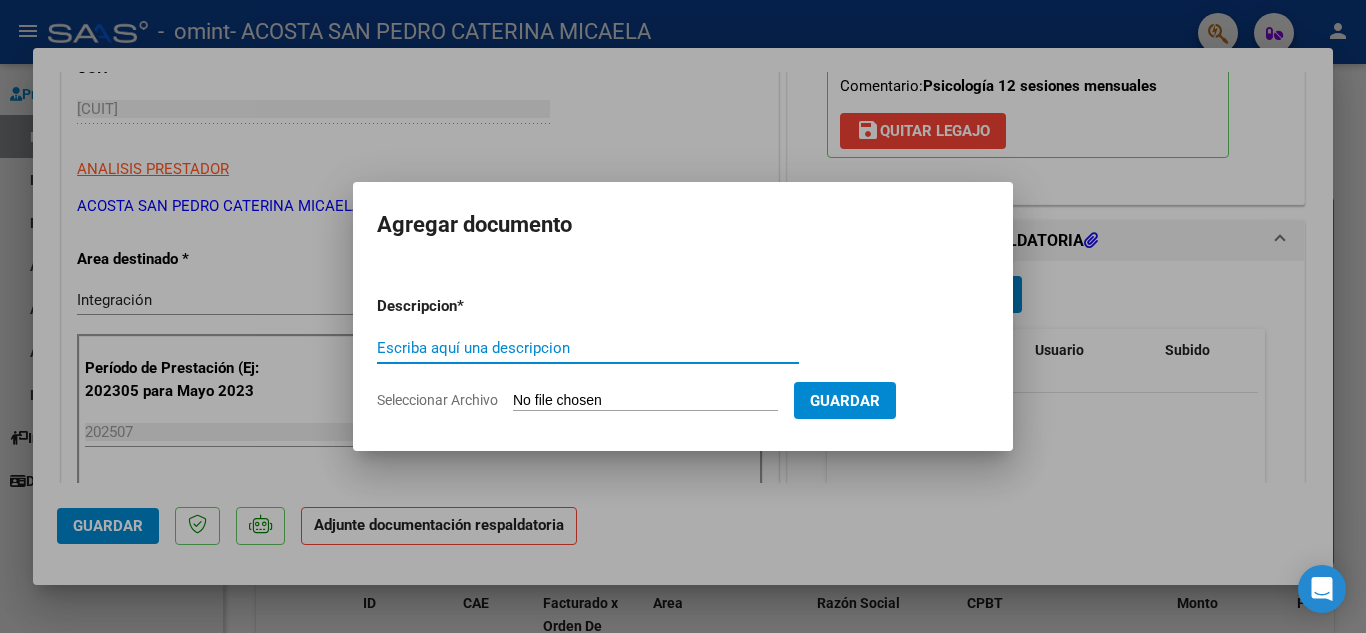 click on "Escriba aquí una descripcion" at bounding box center [588, 348] 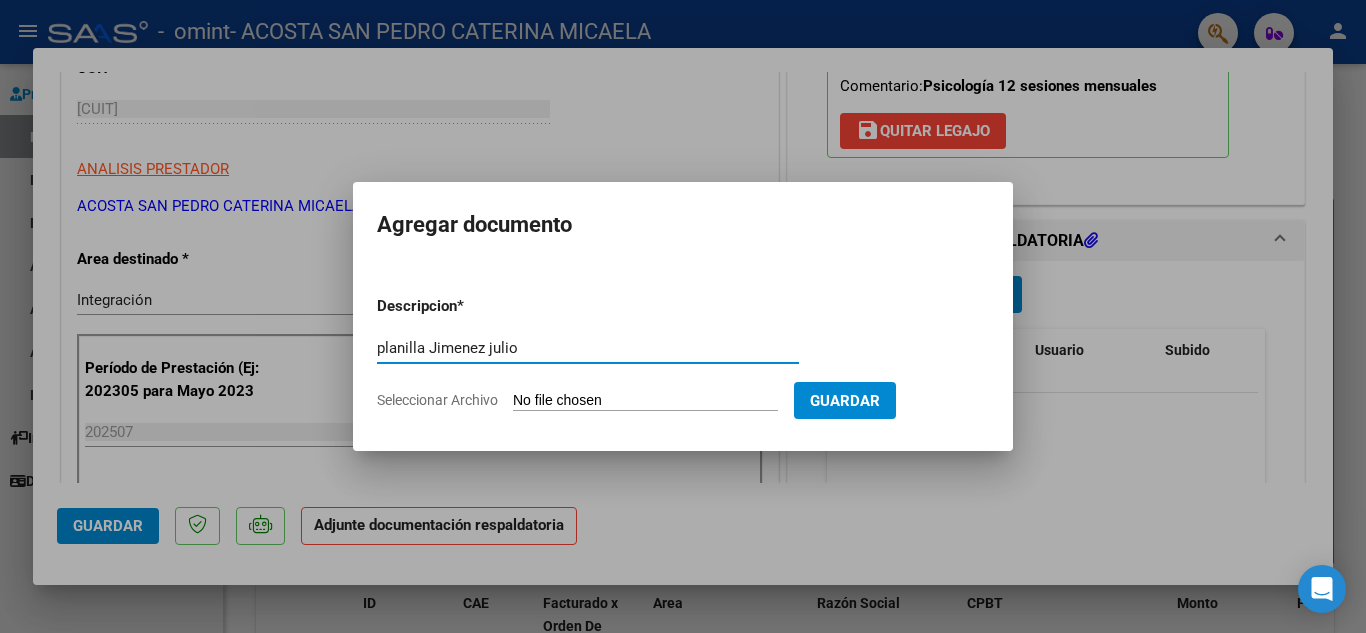 type on "planilla Jimenez julio" 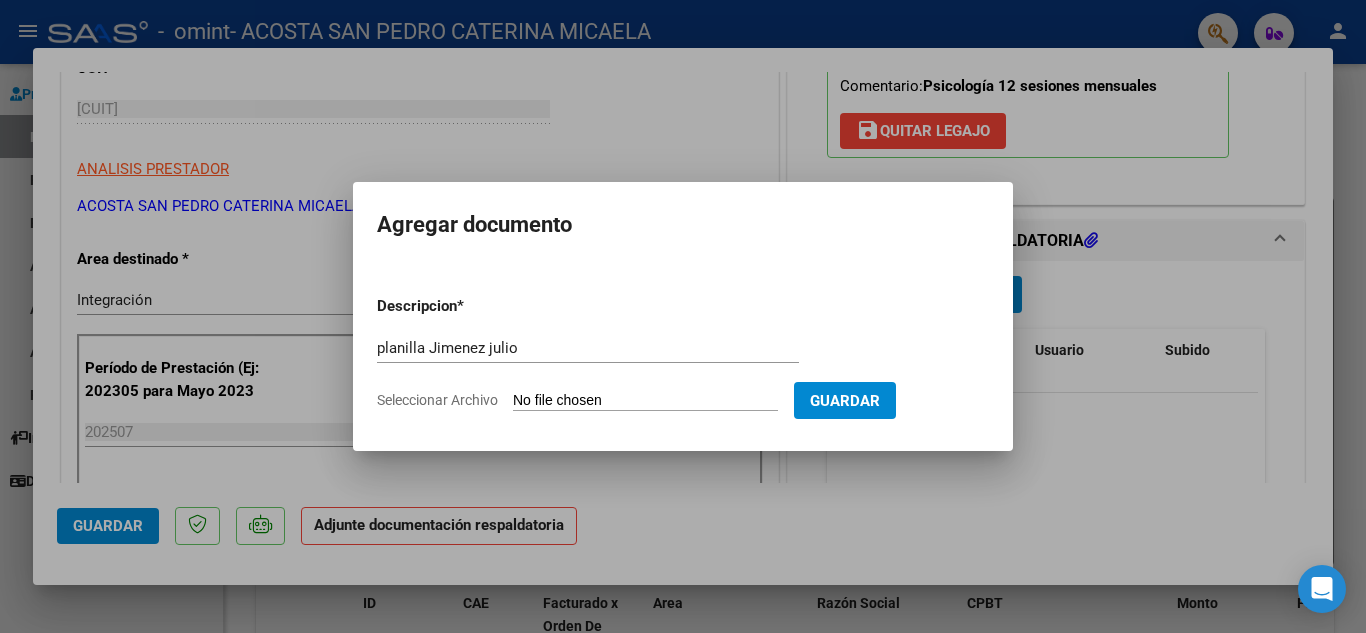 type on "C:\fakepath\planilla Jiménez julio 25.pdf" 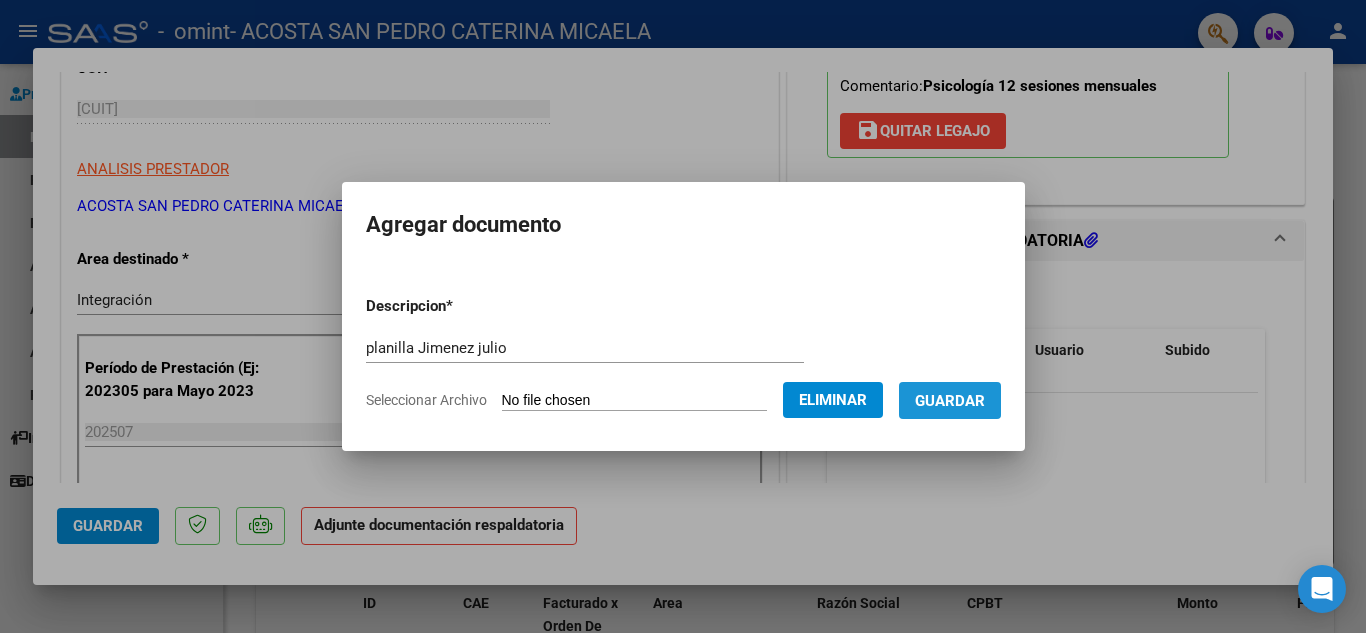 click on "Guardar" at bounding box center (950, 401) 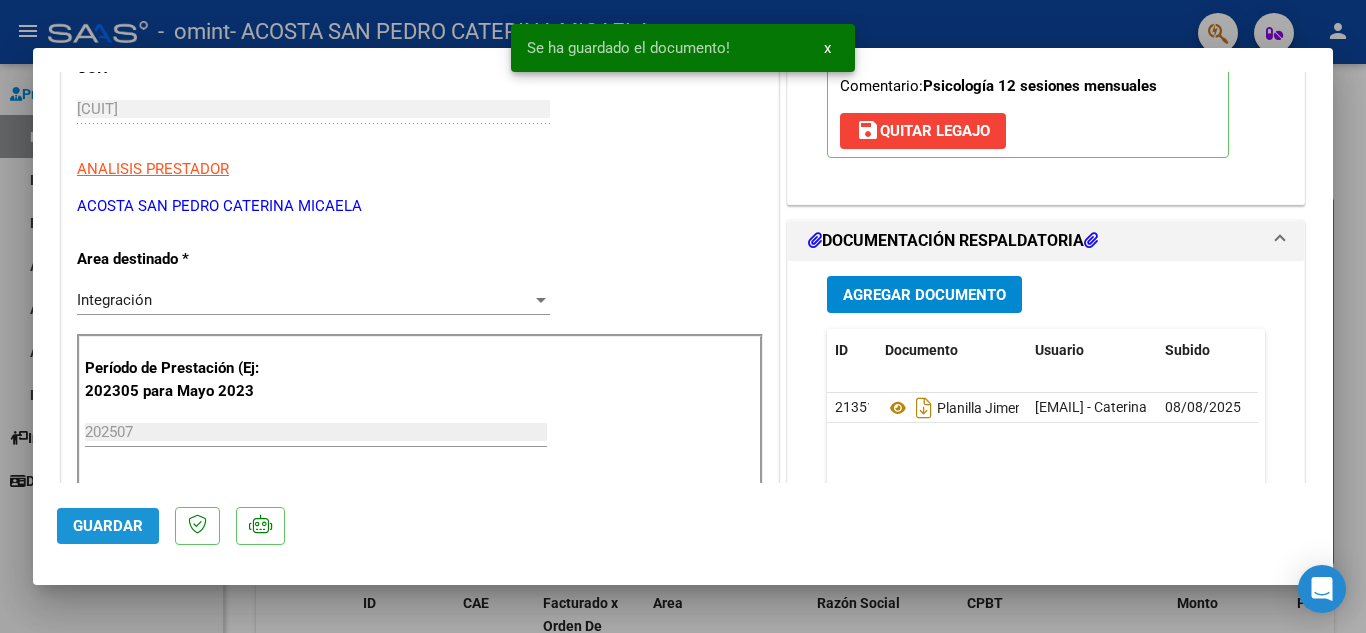 click on "Guardar" 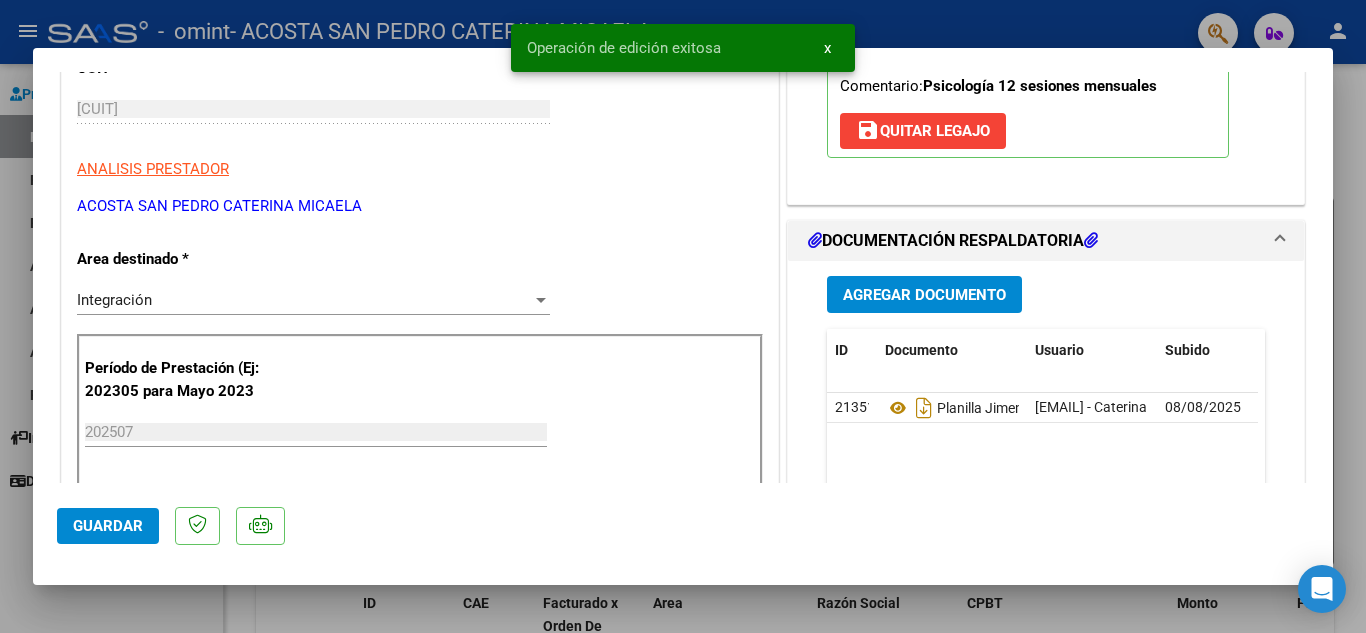 click on "x" at bounding box center (827, 48) 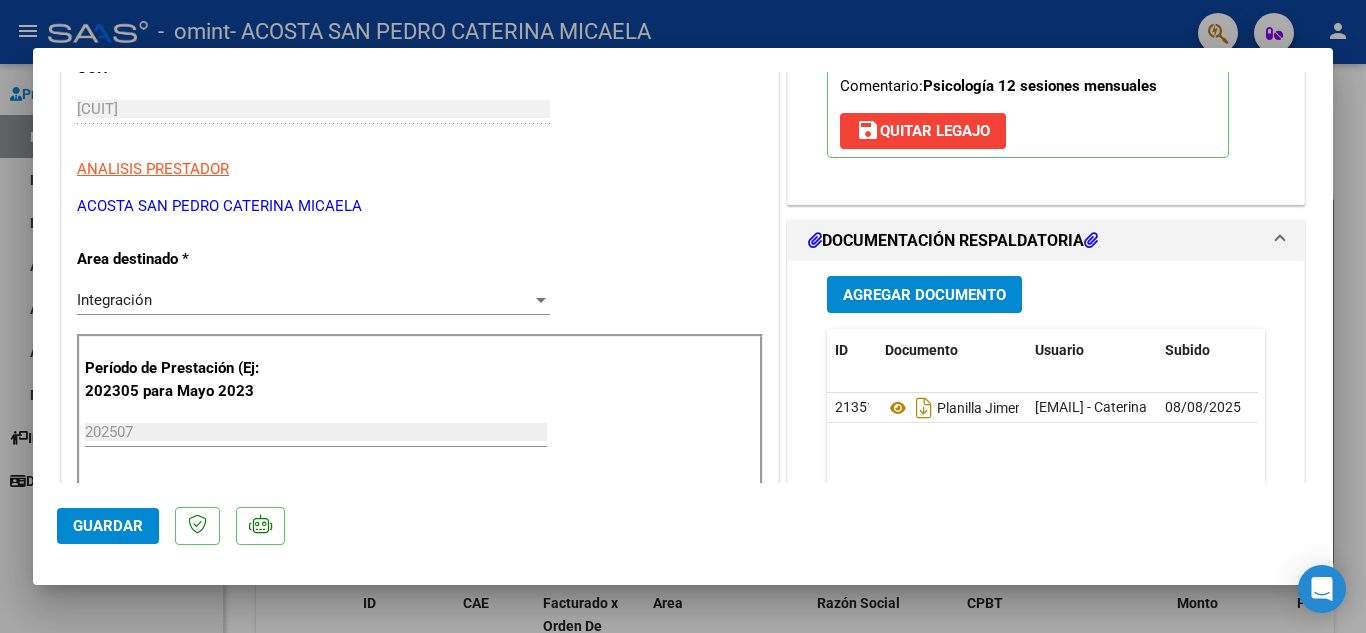 click at bounding box center [683, 316] 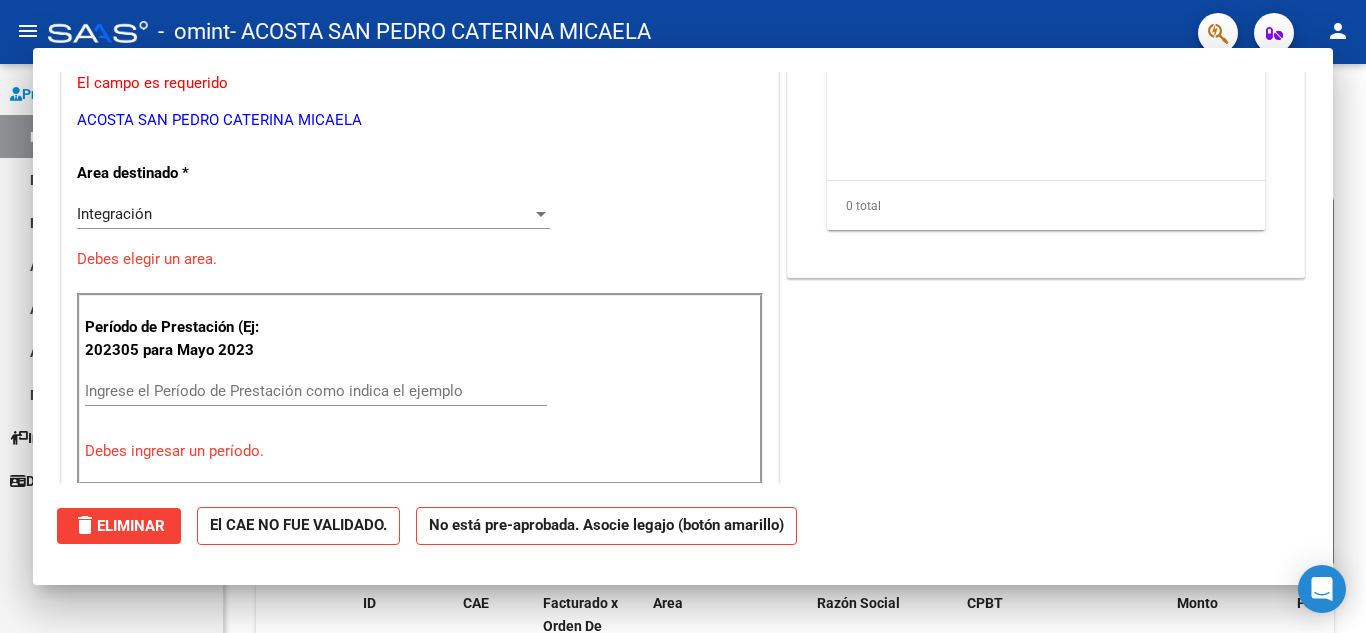 scroll, scrollTop: 0, scrollLeft: 0, axis: both 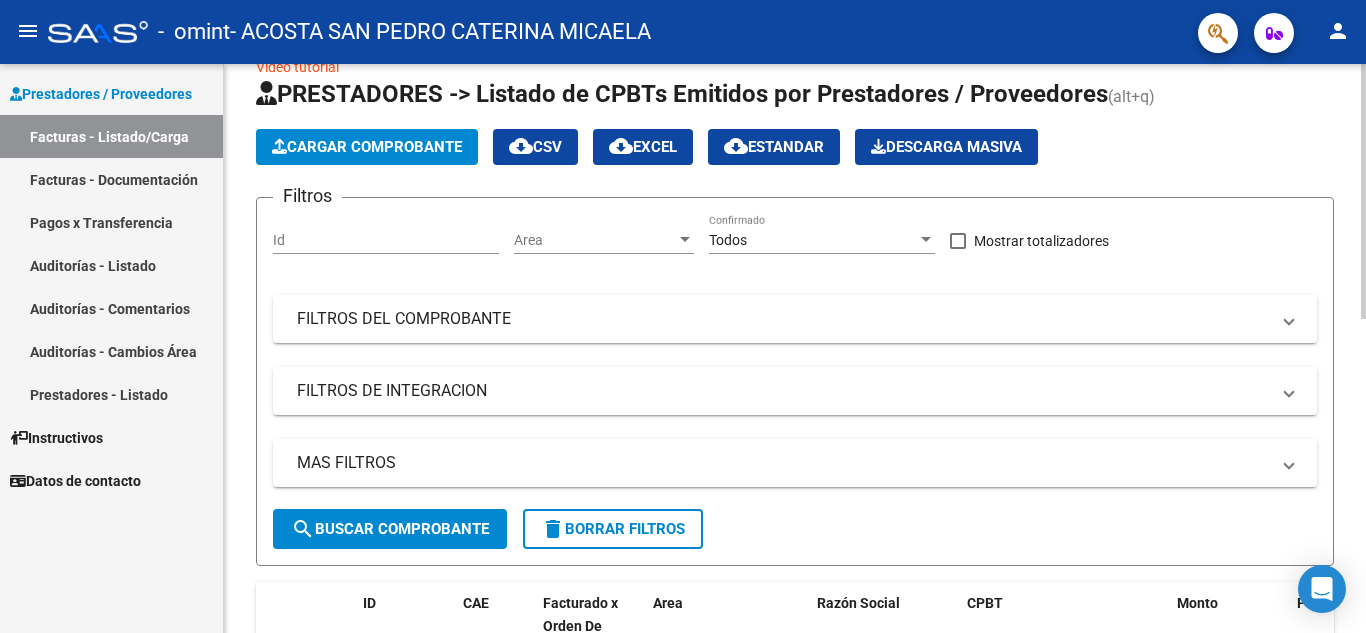 drag, startPoint x: 1360, startPoint y: 132, endPoint x: 1365, endPoint y: 197, distance: 65.192024 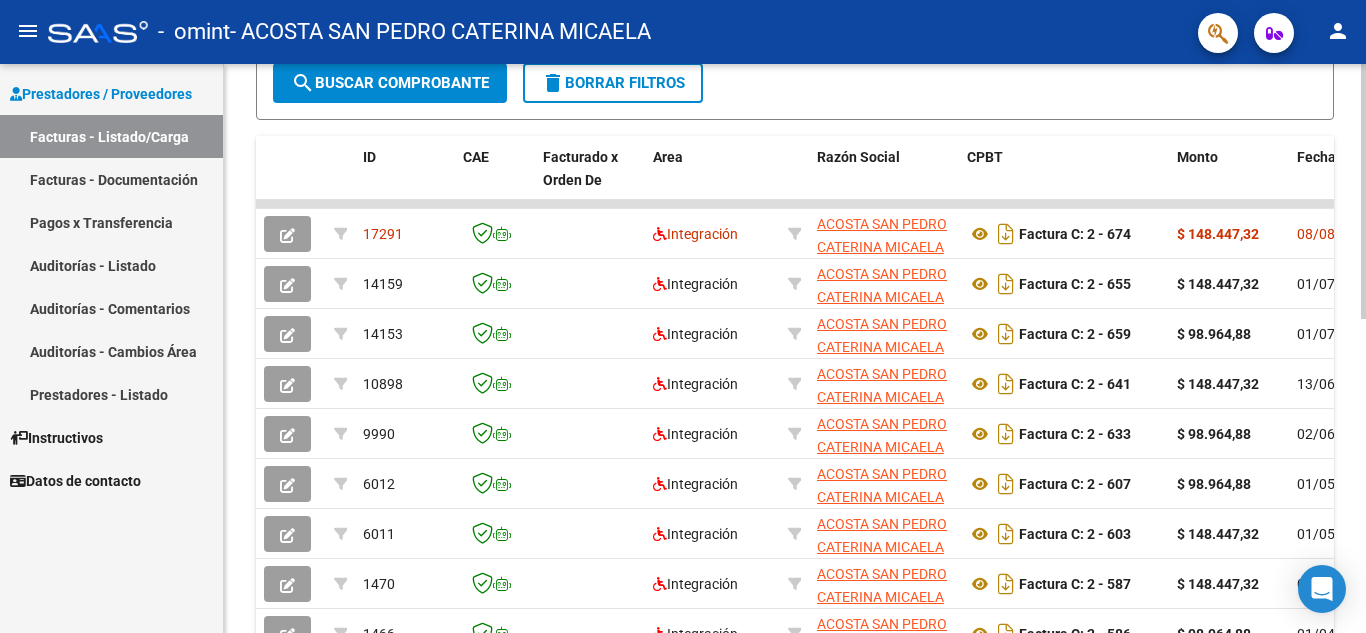 scroll, scrollTop: 495, scrollLeft: 0, axis: vertical 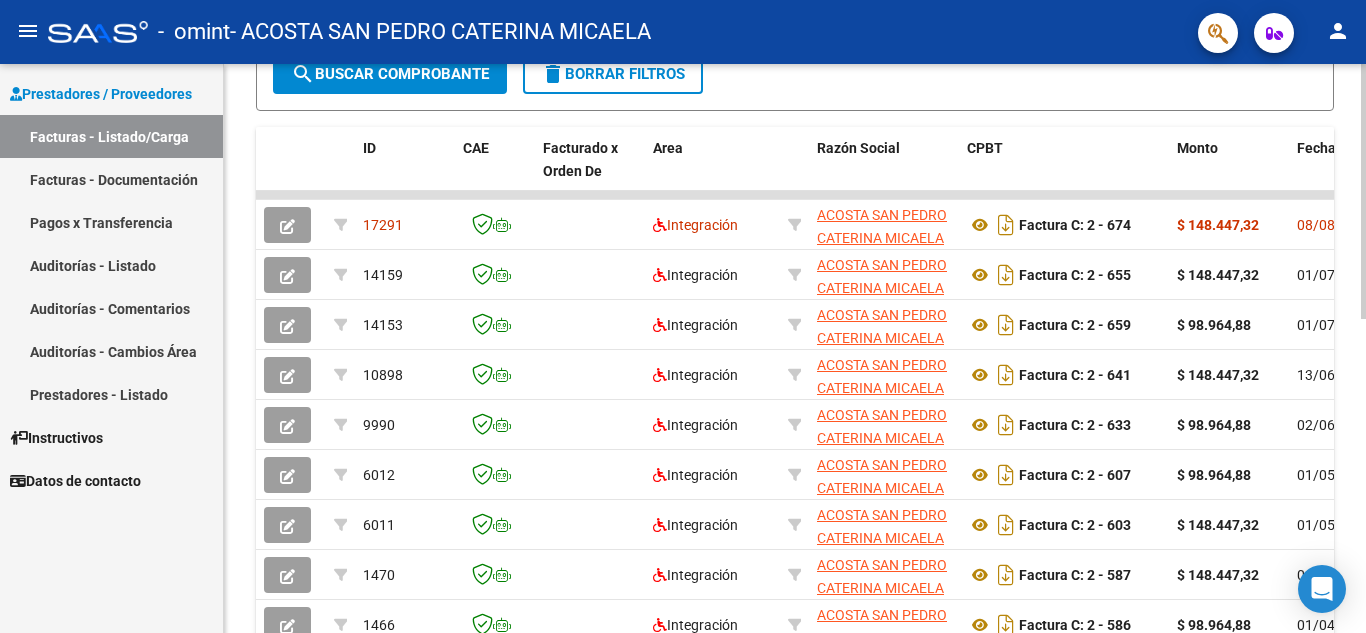 click 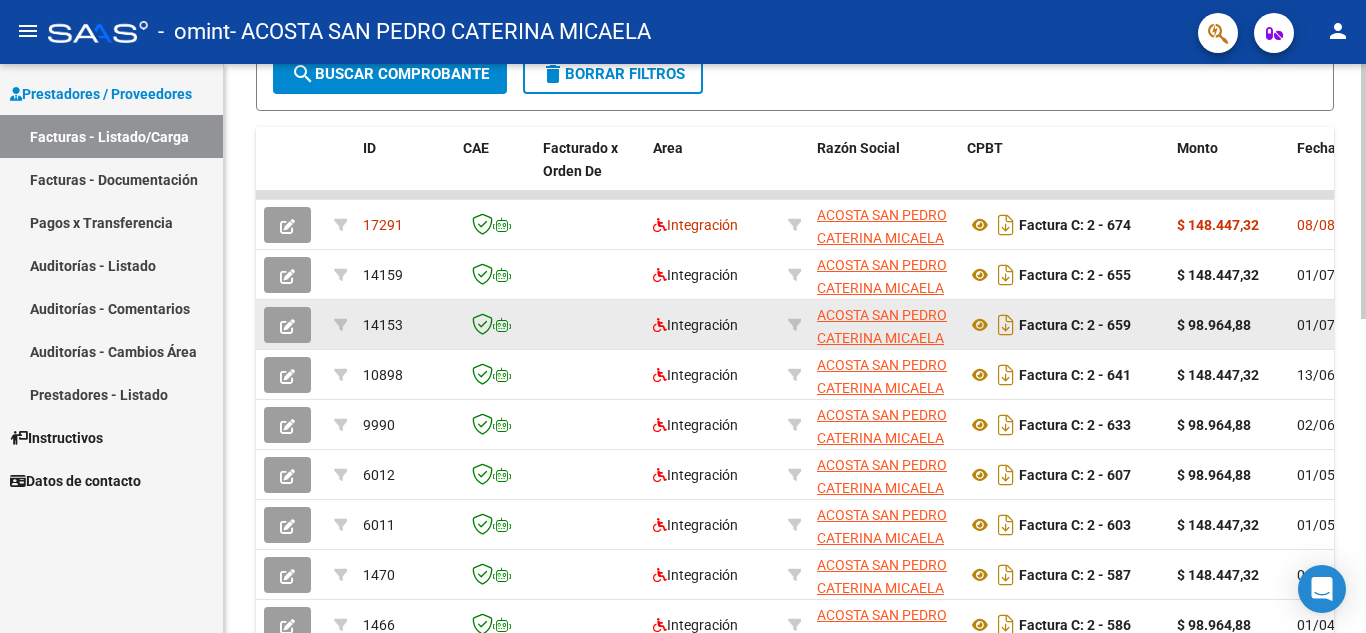 click on "$ 98.964,88" 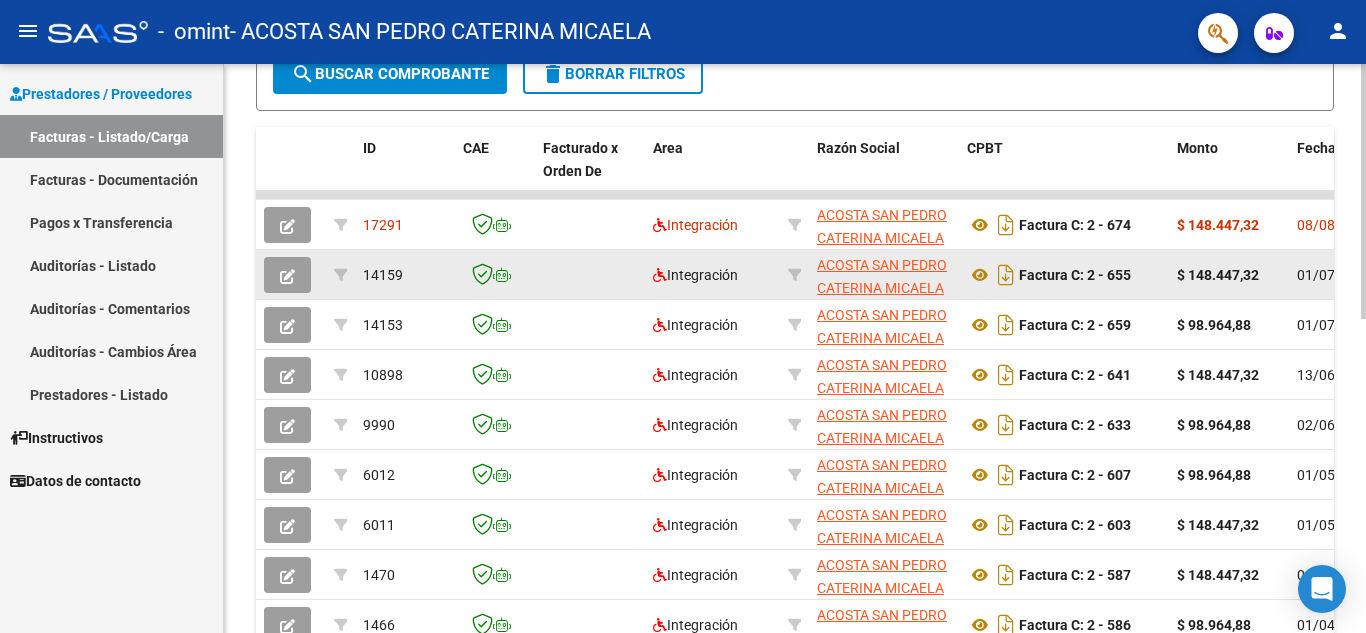 click on "Factura C: 2 - 655" 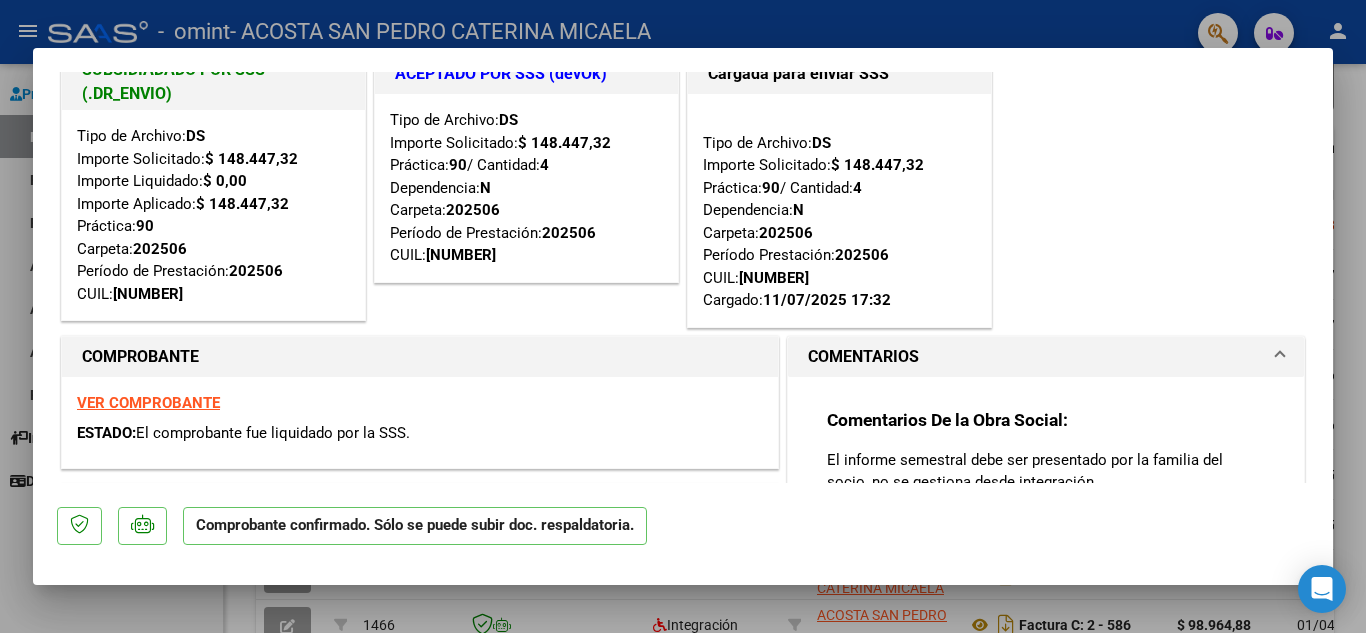 scroll, scrollTop: 0, scrollLeft: 0, axis: both 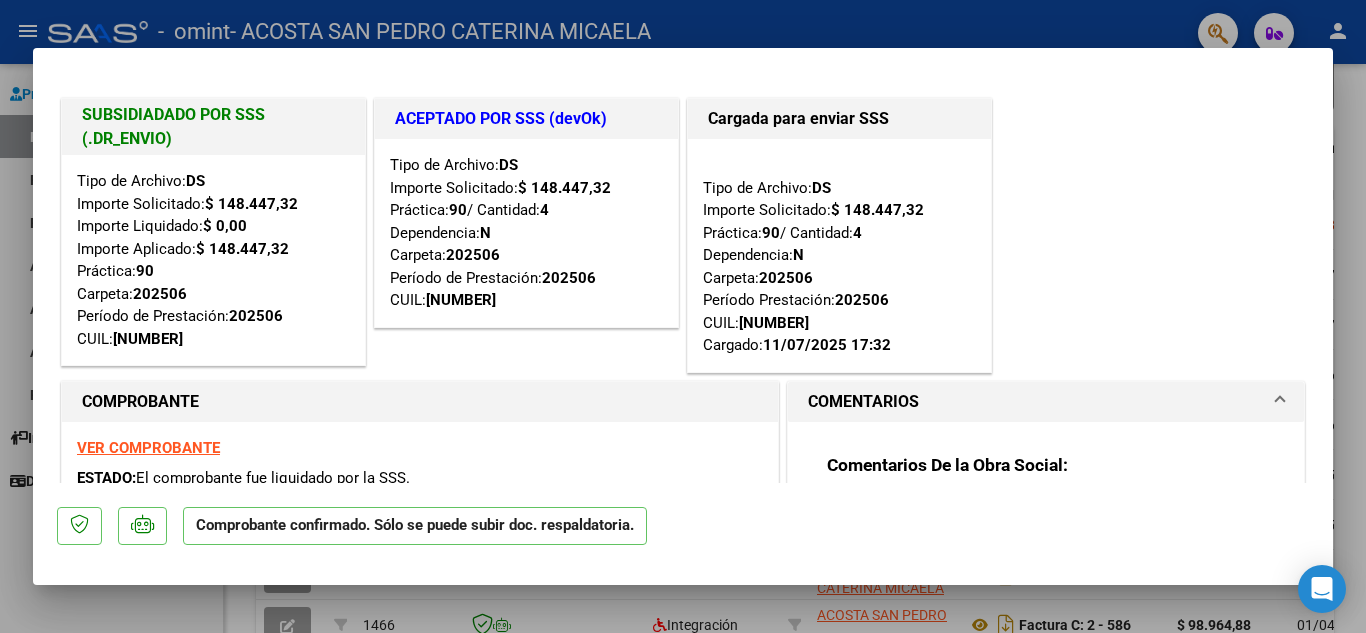 click at bounding box center [683, 316] 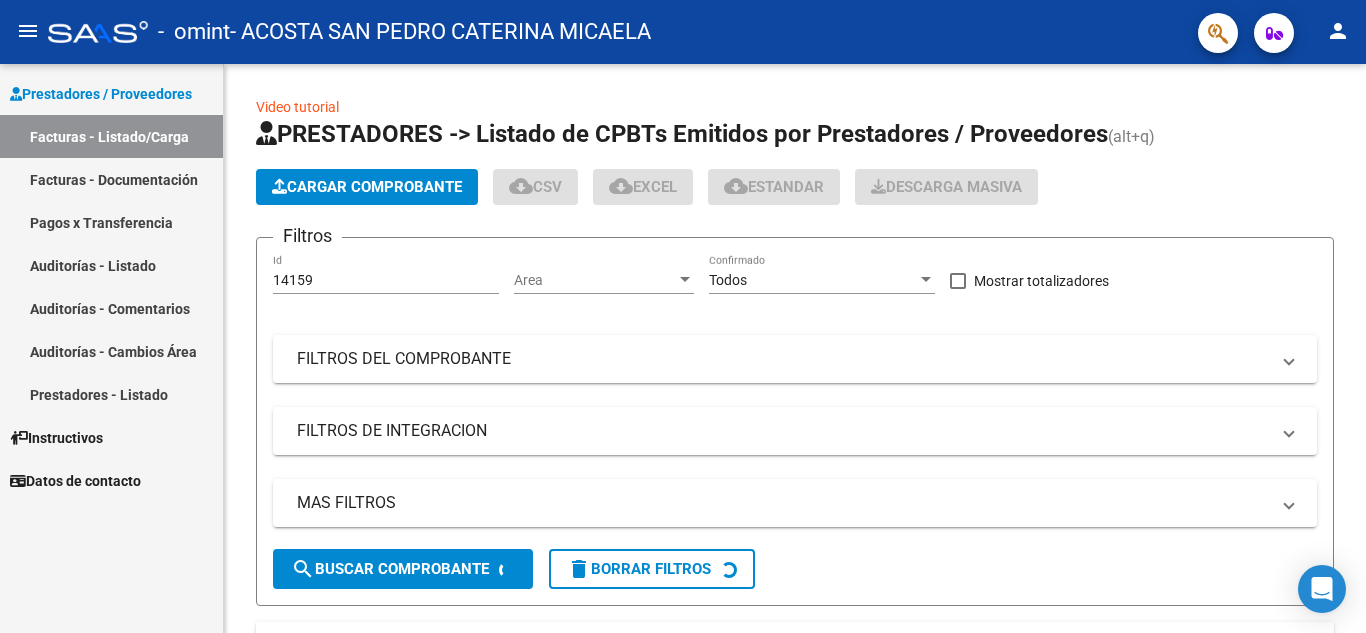 scroll, scrollTop: 0, scrollLeft: 0, axis: both 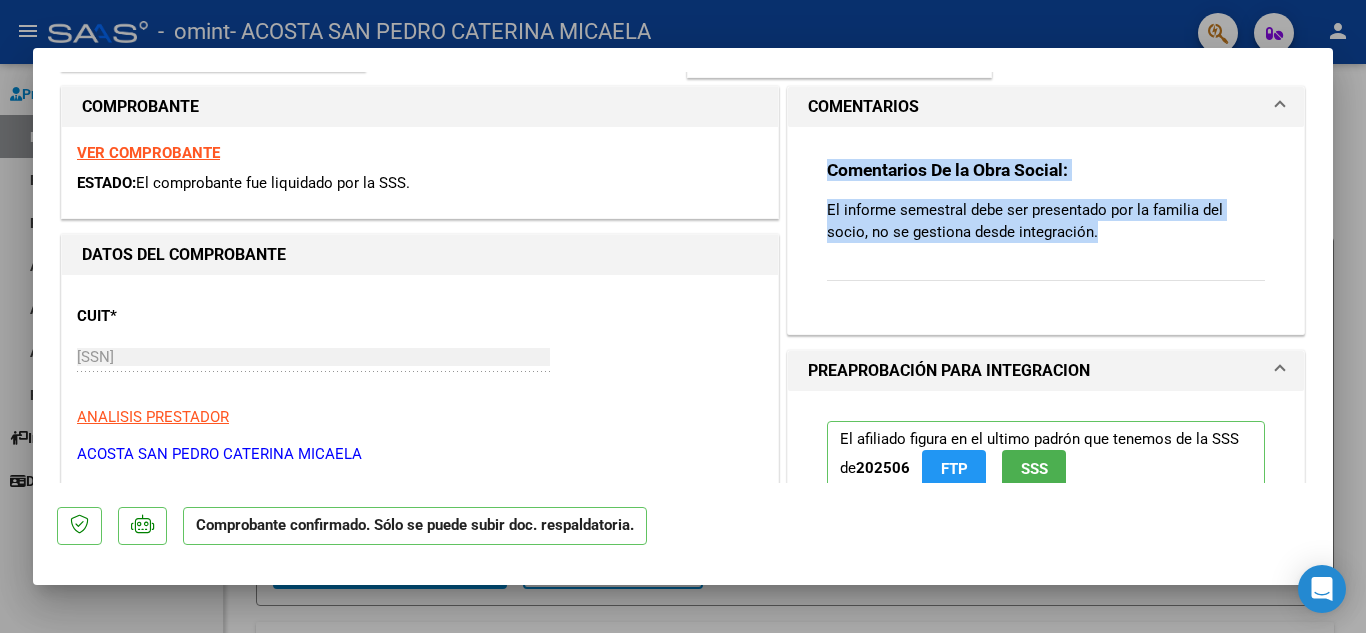 drag, startPoint x: 819, startPoint y: 164, endPoint x: 1116, endPoint y: 239, distance: 306.32336 